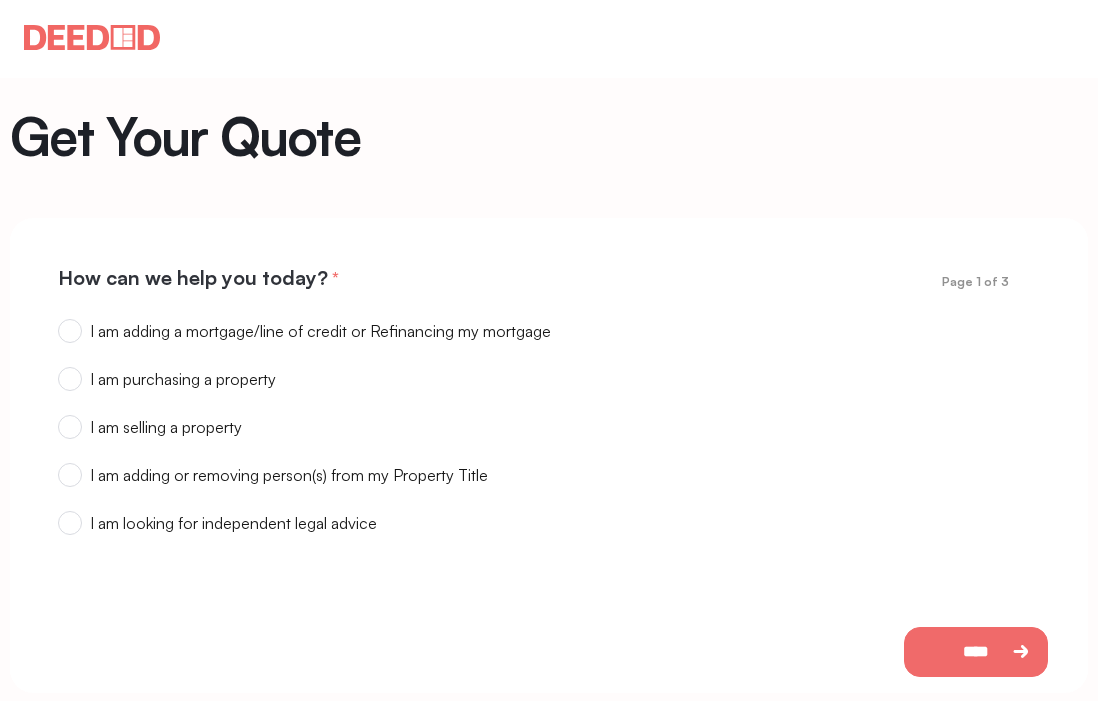 scroll, scrollTop: 0, scrollLeft: 0, axis: both 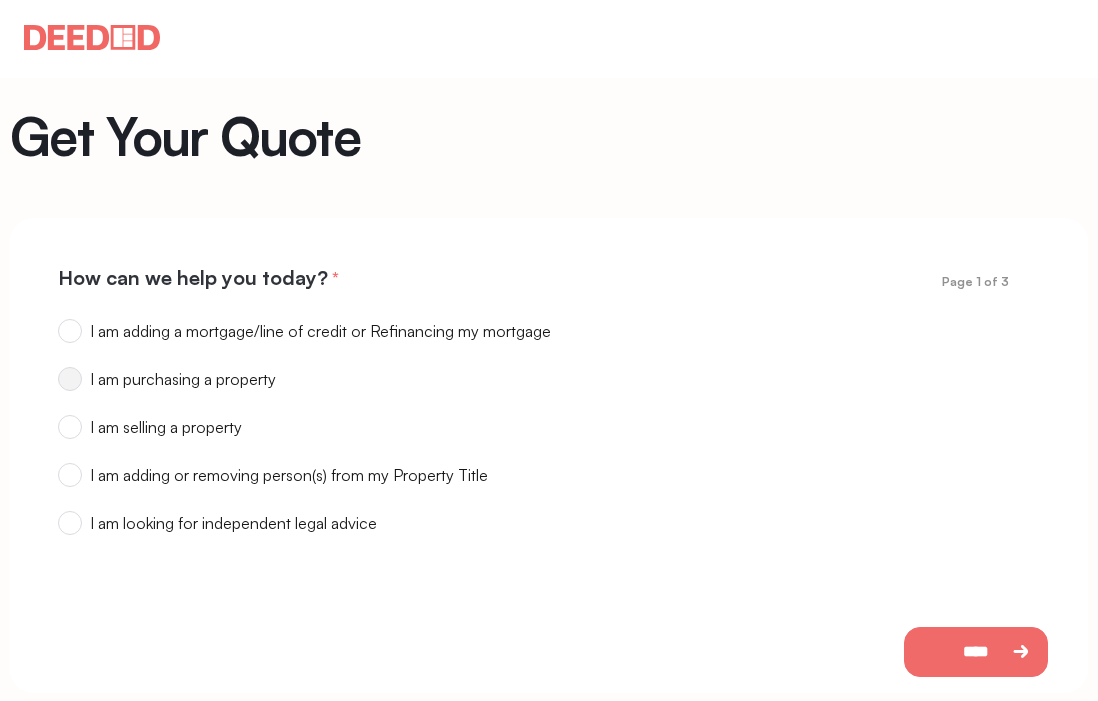 click on "I am purchasing a property" at bounding box center (320, 331) 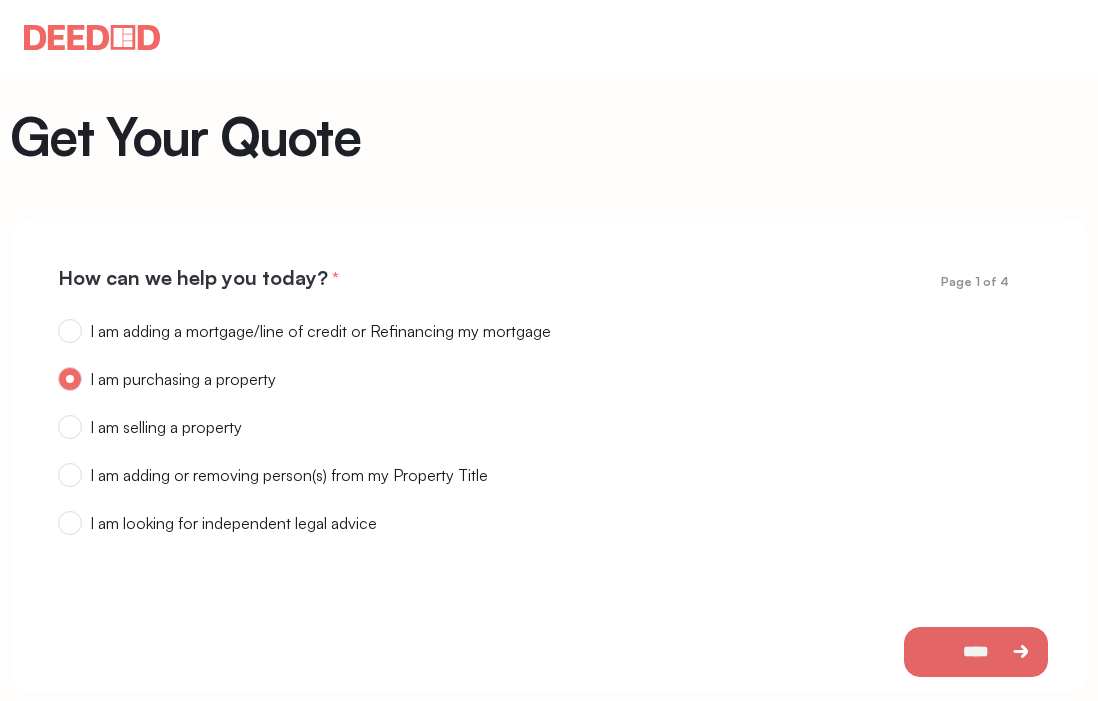 click on "****" at bounding box center [976, 652] 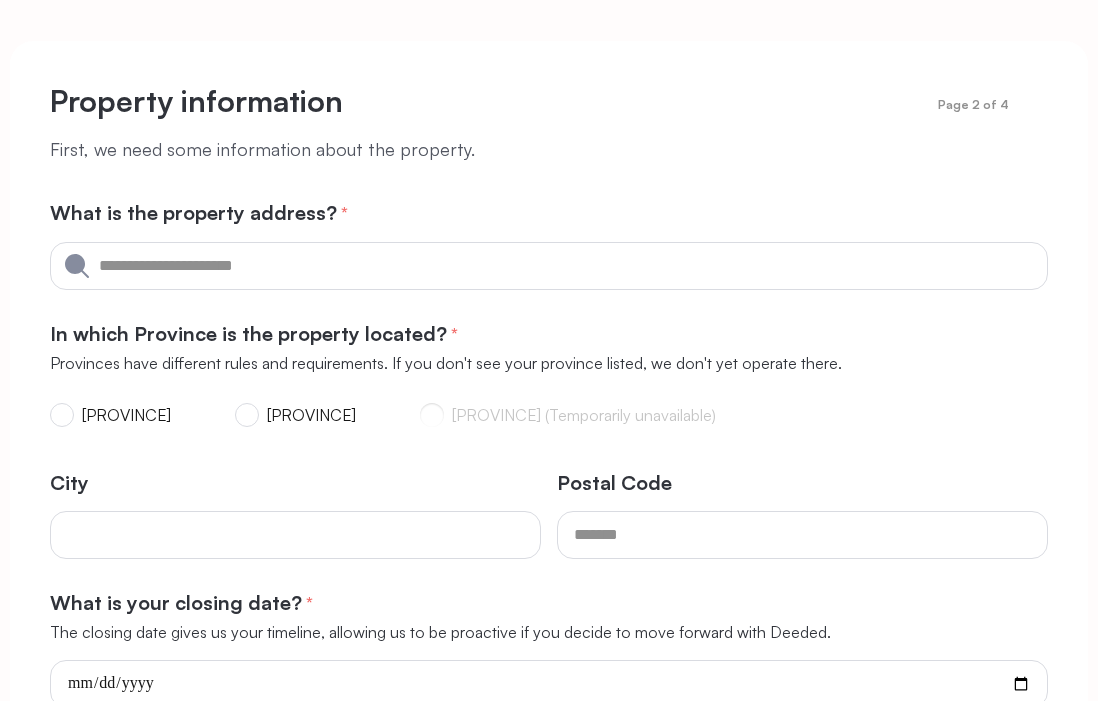 scroll, scrollTop: 203, scrollLeft: 0, axis: vertical 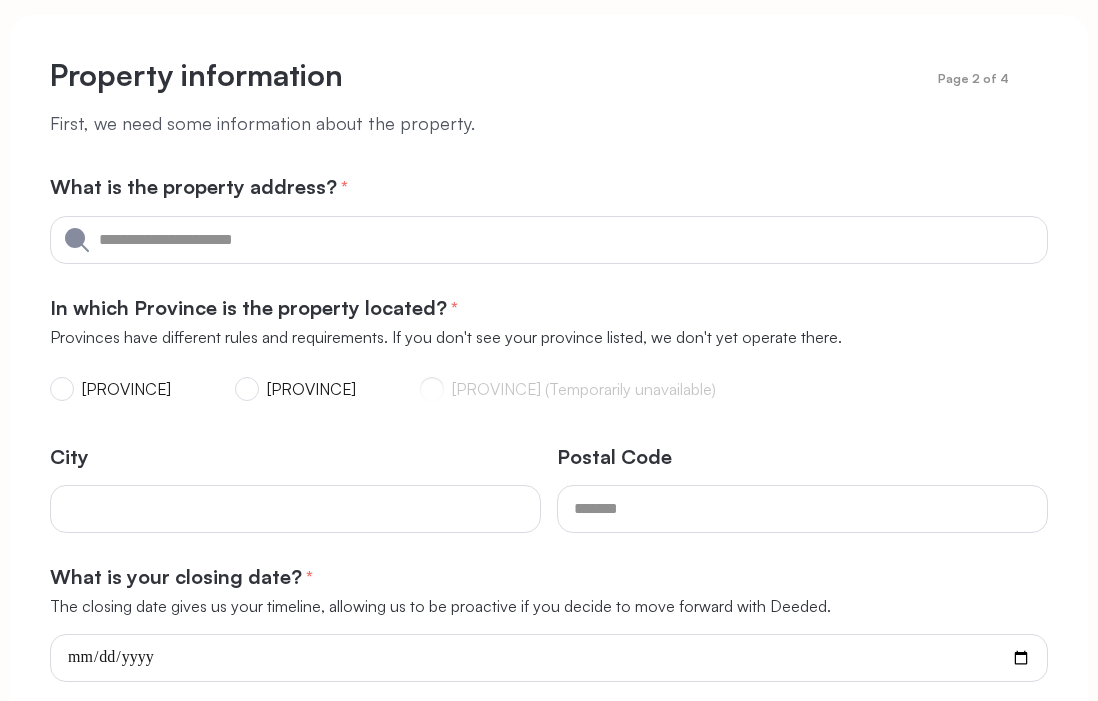 click on "[PROVINCE]" at bounding box center (110, 389) 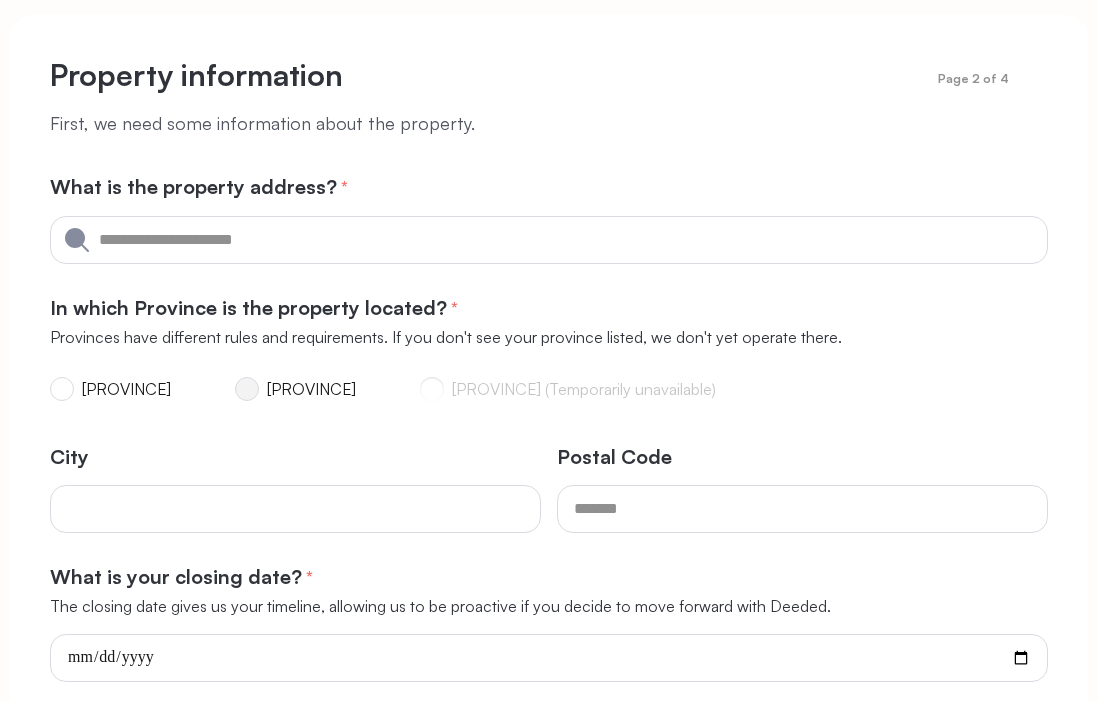 click at bounding box center (62, 389) 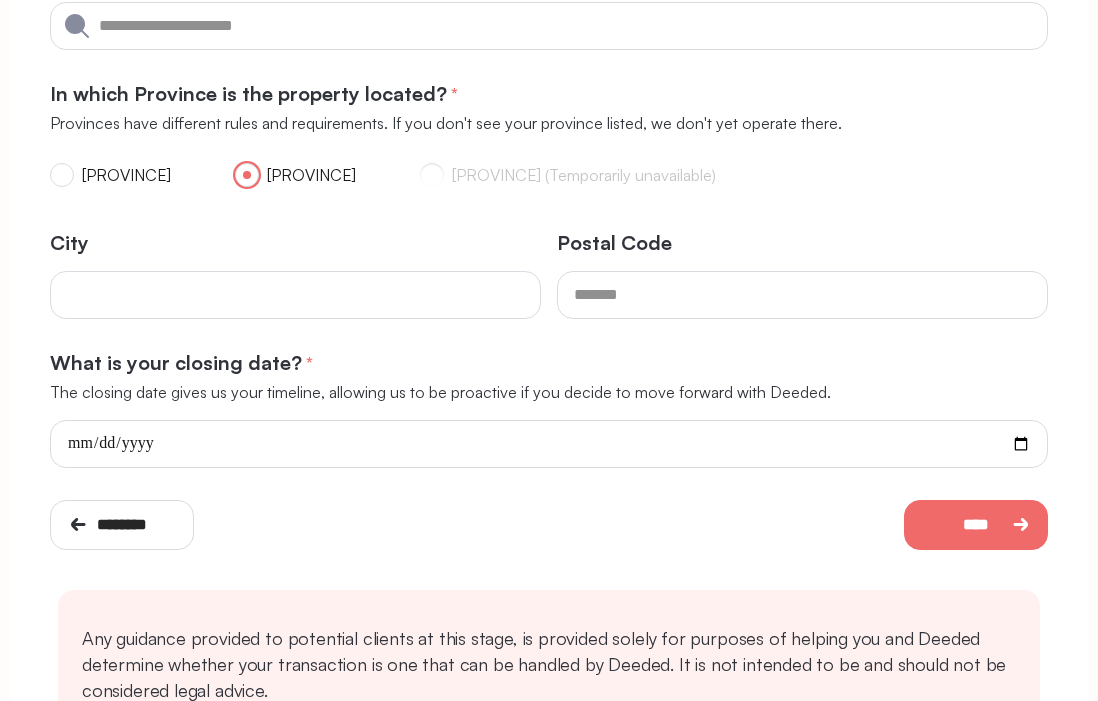 scroll, scrollTop: 431, scrollLeft: 0, axis: vertical 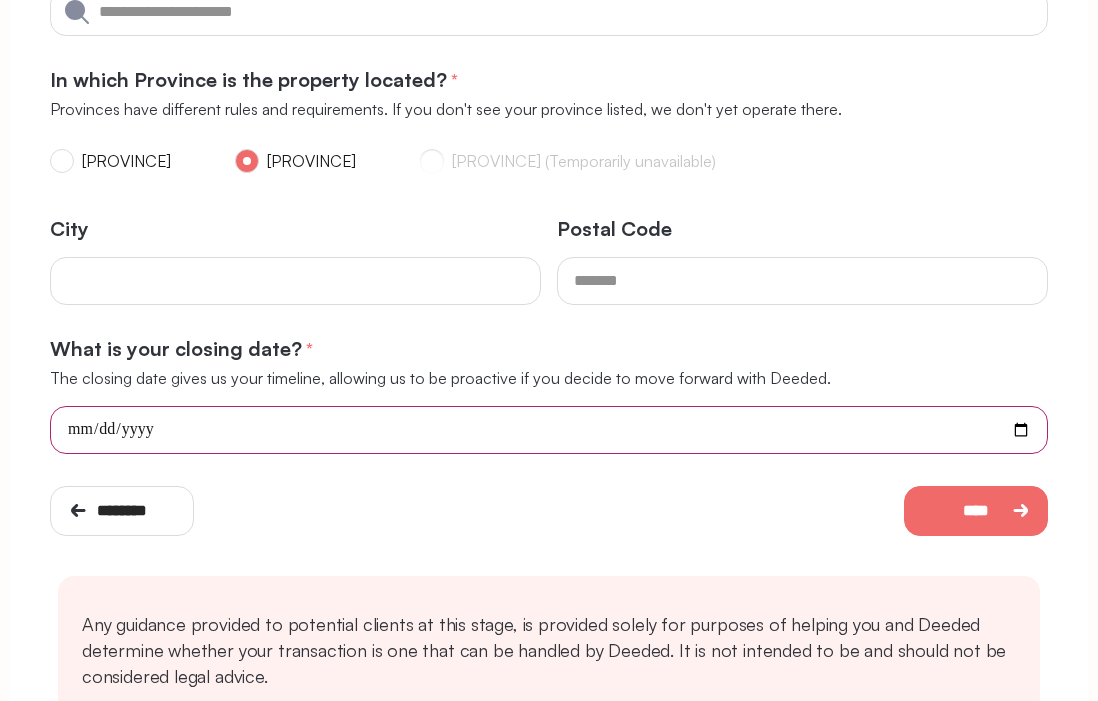 click at bounding box center [549, 430] 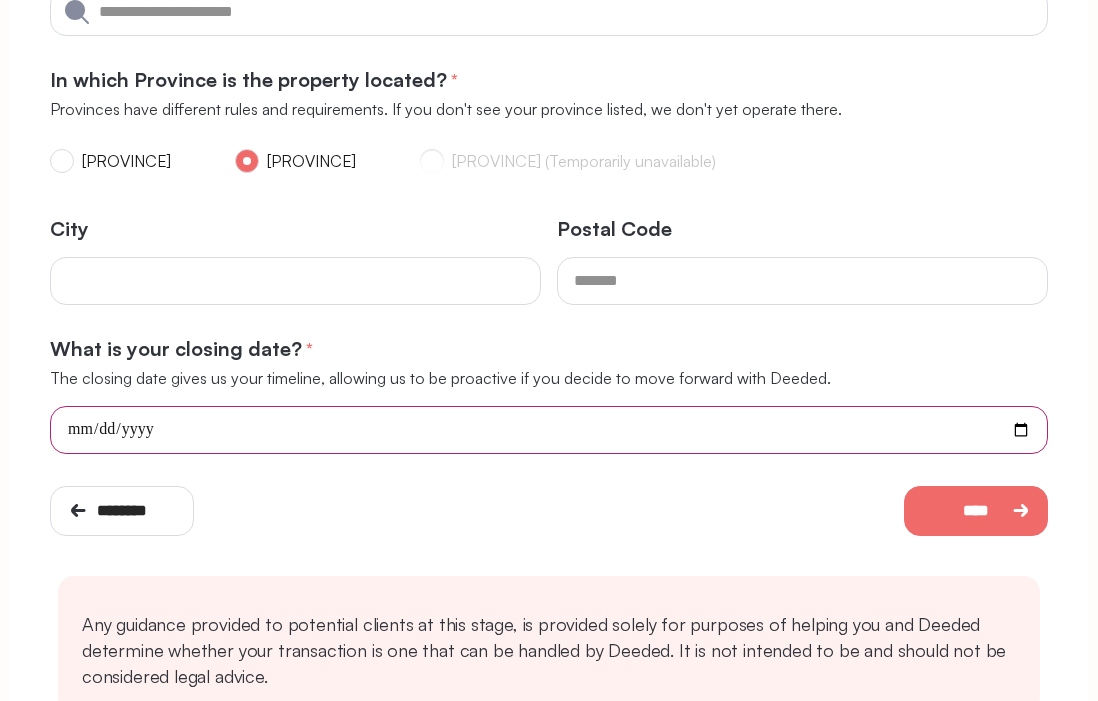 click at bounding box center (549, 430) 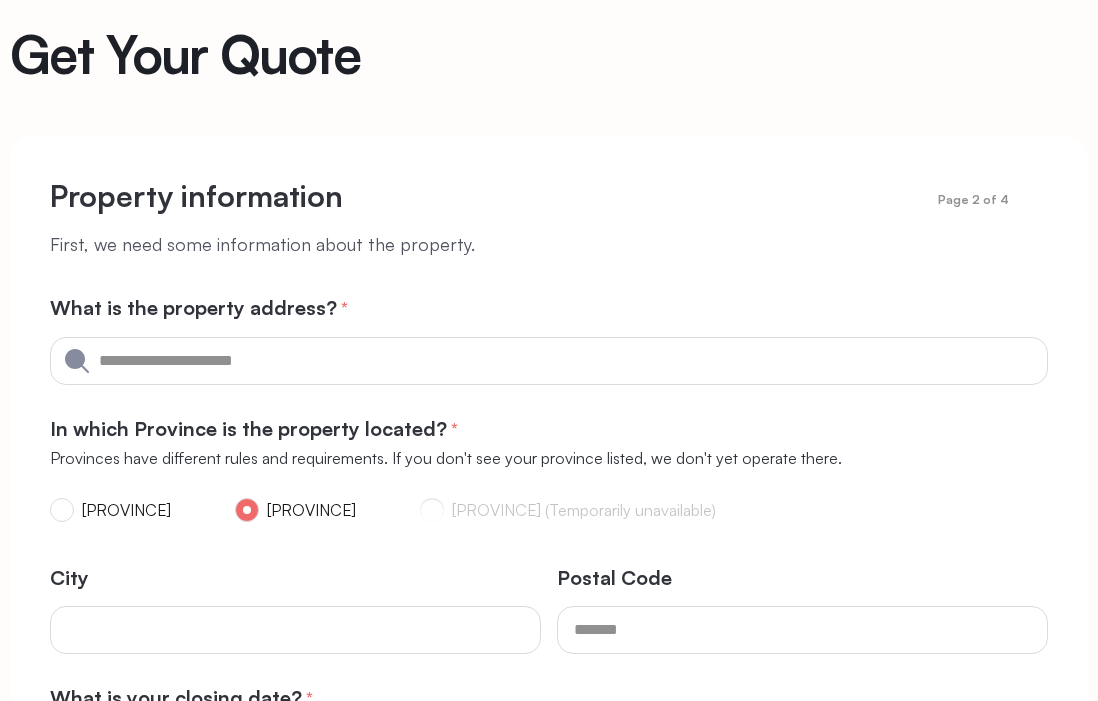scroll, scrollTop: 170, scrollLeft: 0, axis: vertical 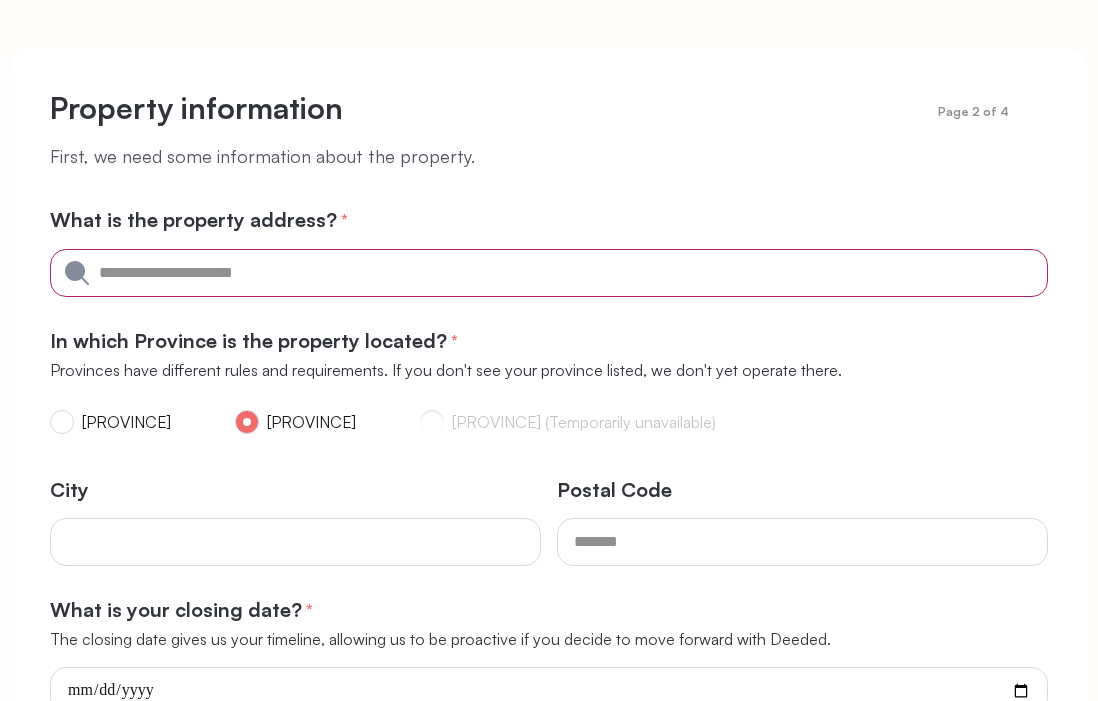 click at bounding box center (549, 273) 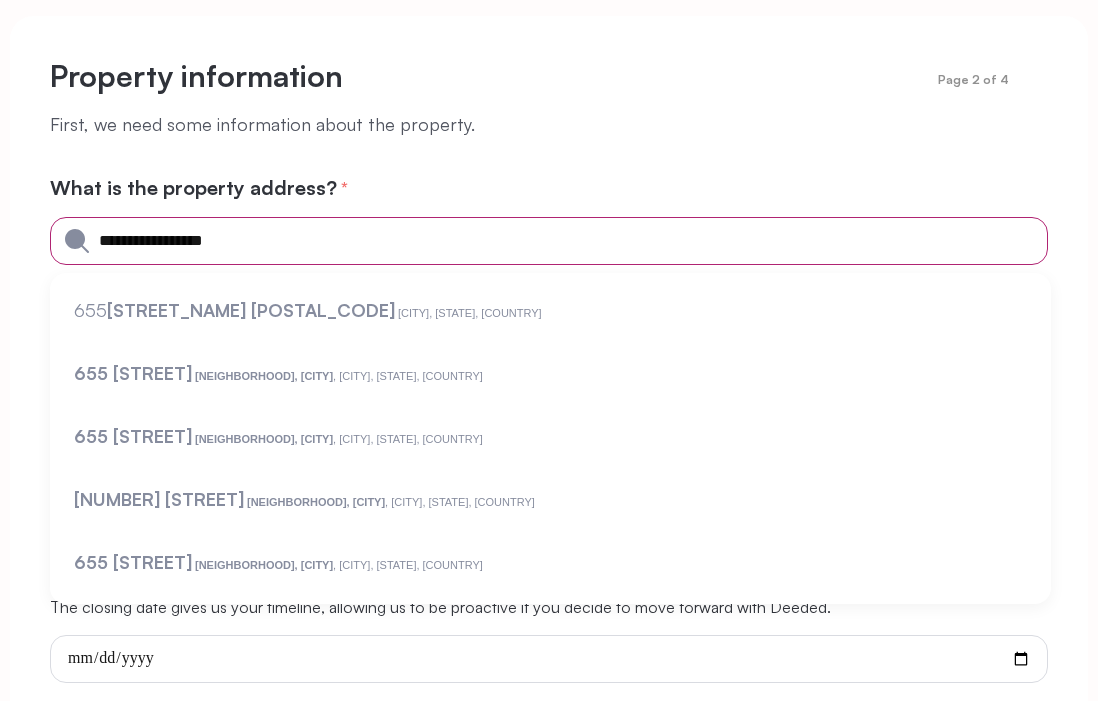 scroll, scrollTop: 222, scrollLeft: 0, axis: vertical 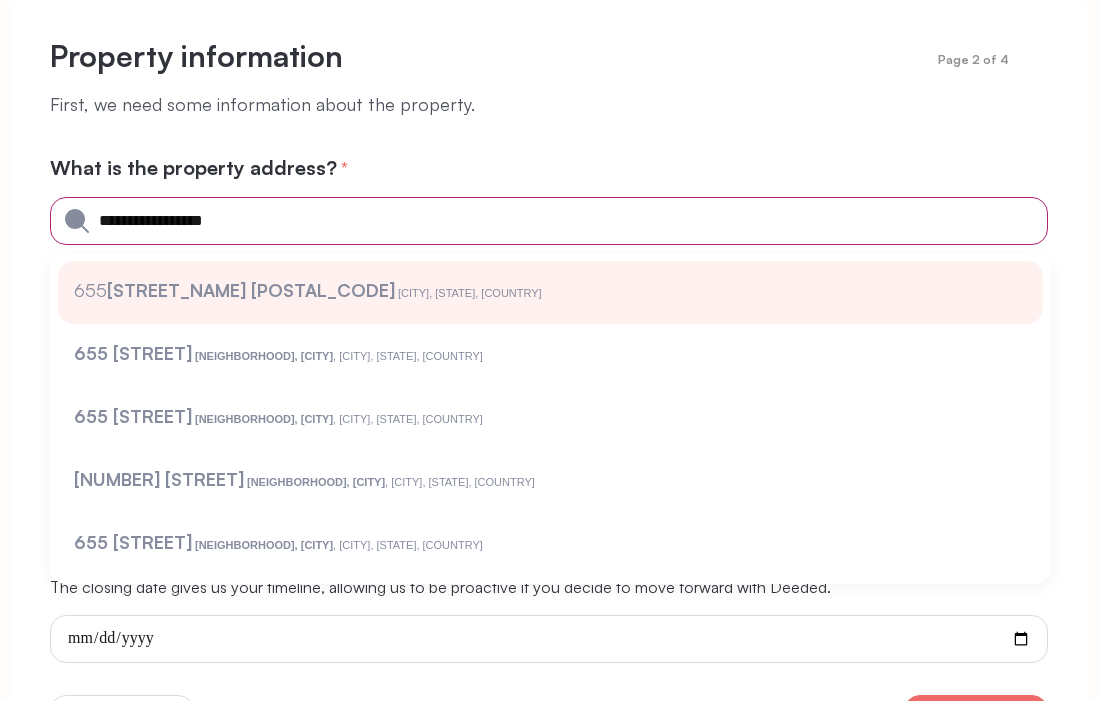 type on "**********" 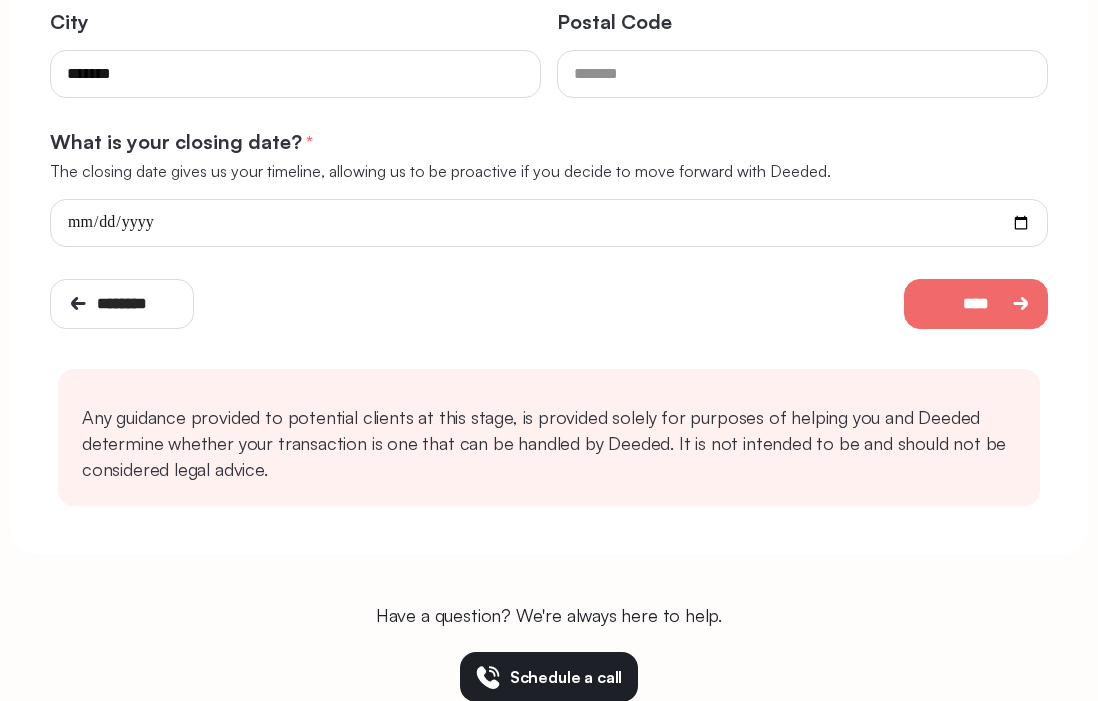 scroll, scrollTop: 676, scrollLeft: 0, axis: vertical 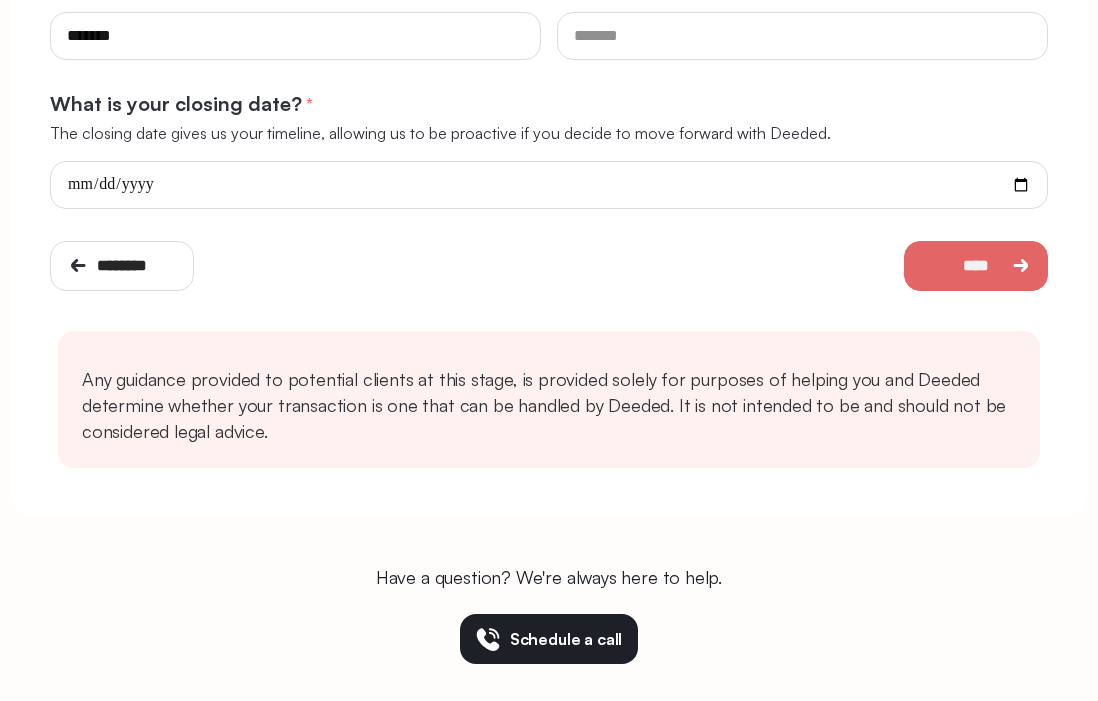 click on "****" at bounding box center (976, 266) 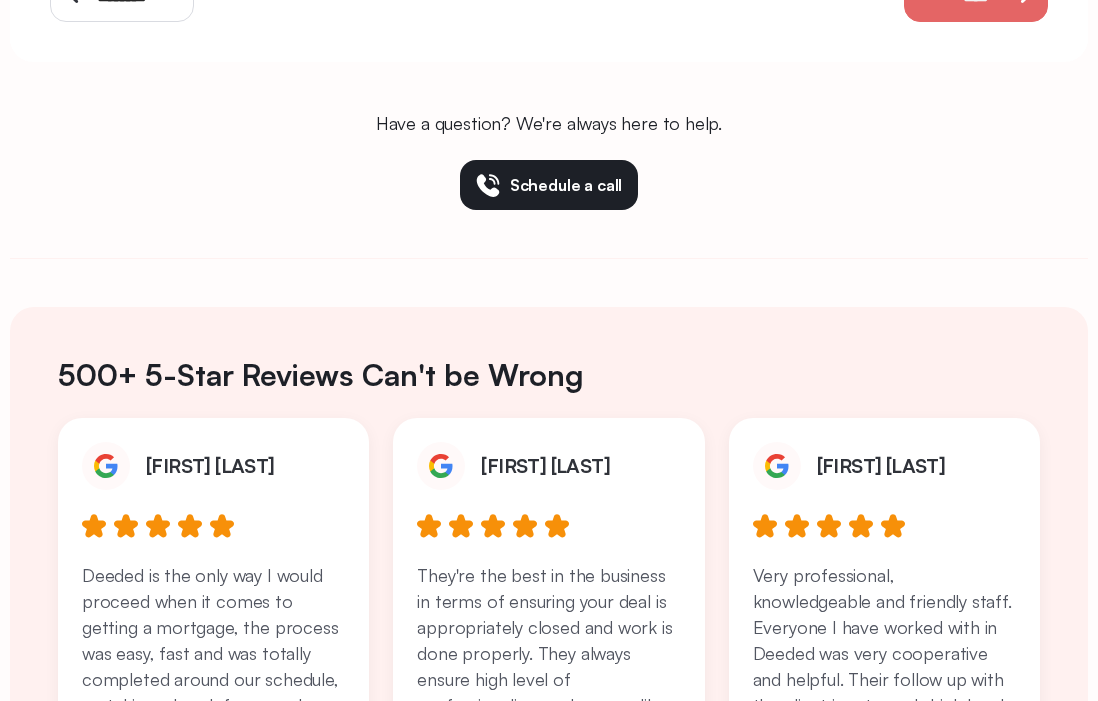 scroll, scrollTop: 0, scrollLeft: 0, axis: both 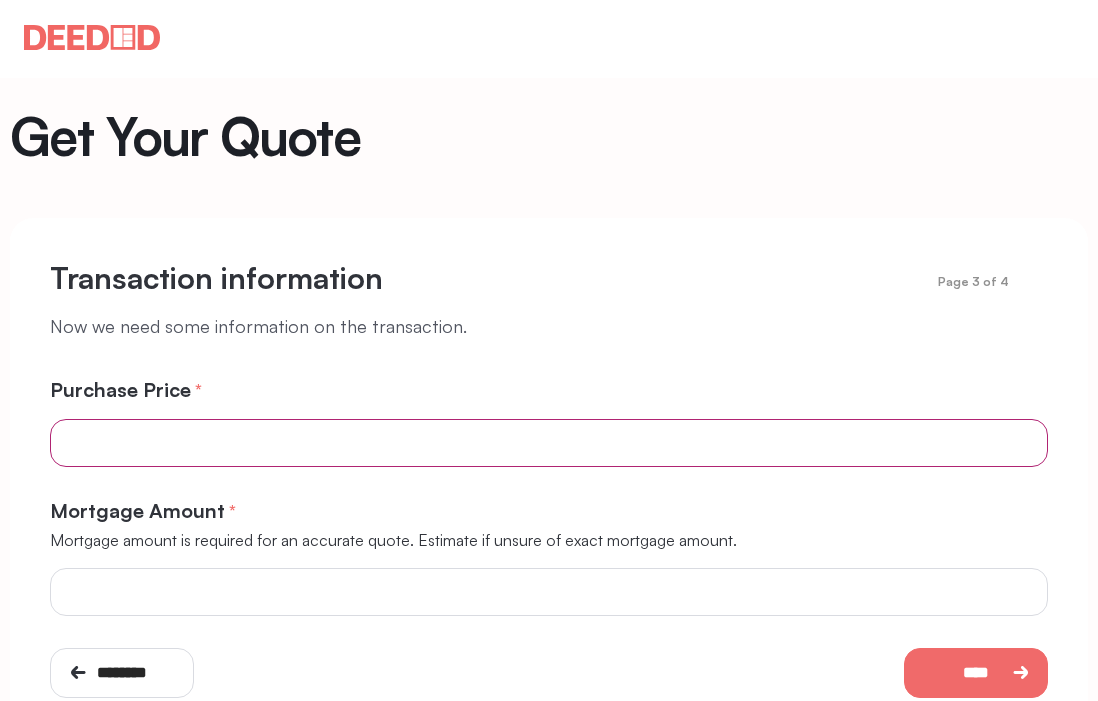 click at bounding box center [549, 443] 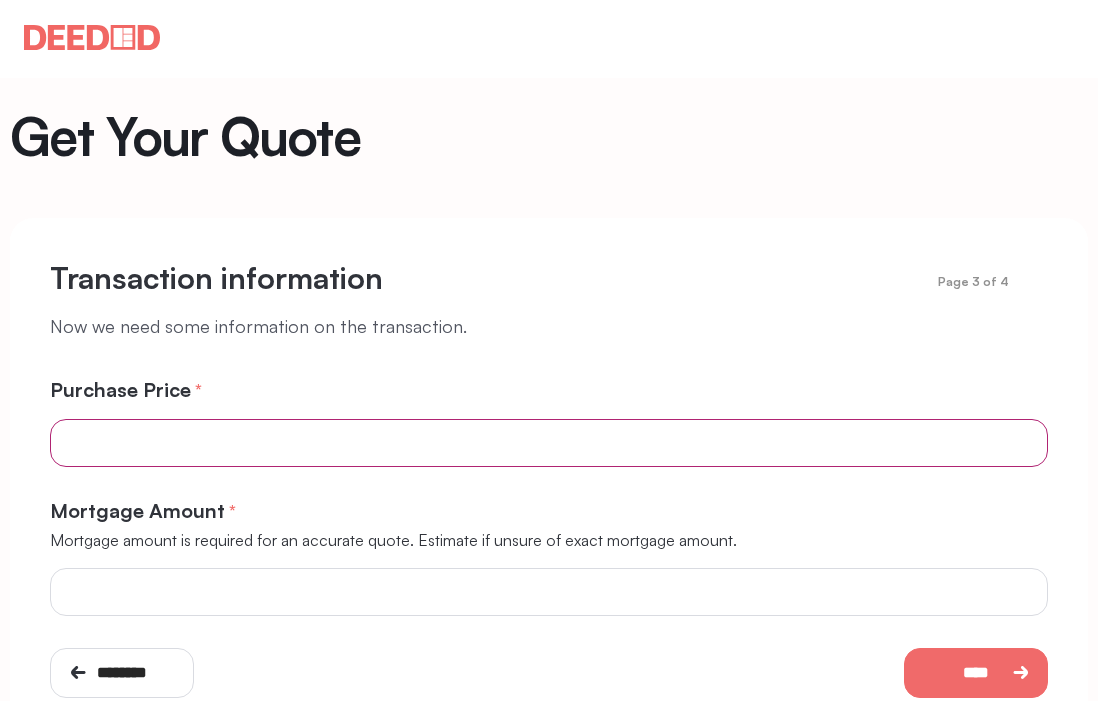 click at bounding box center [549, 443] 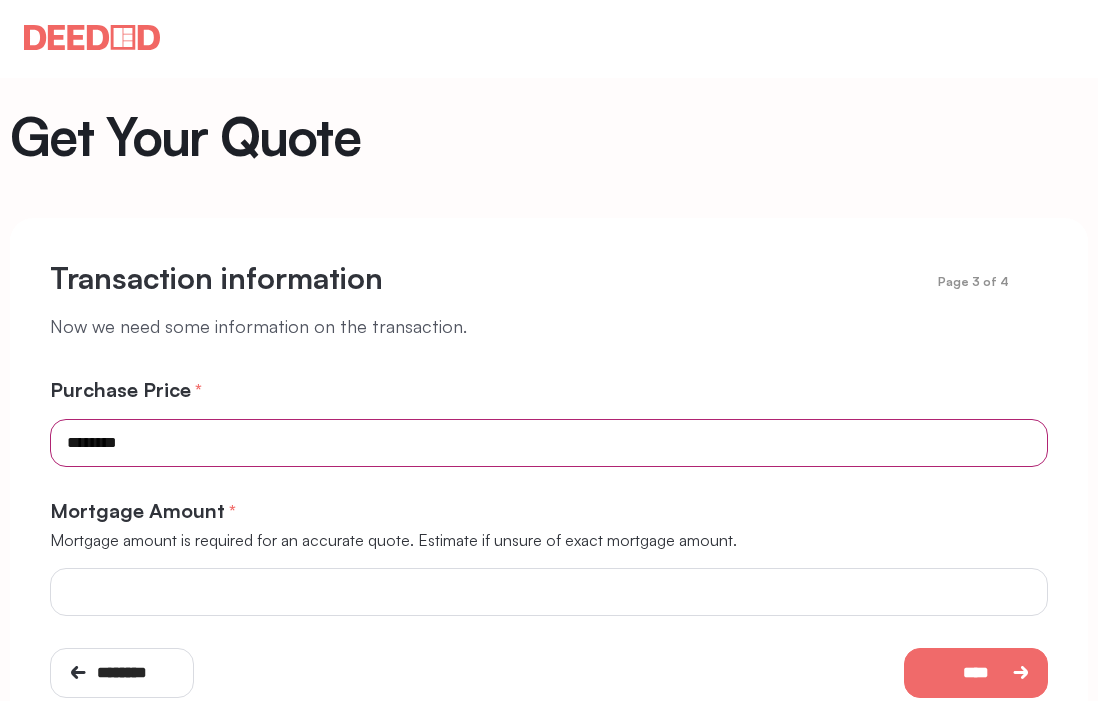 type on "********" 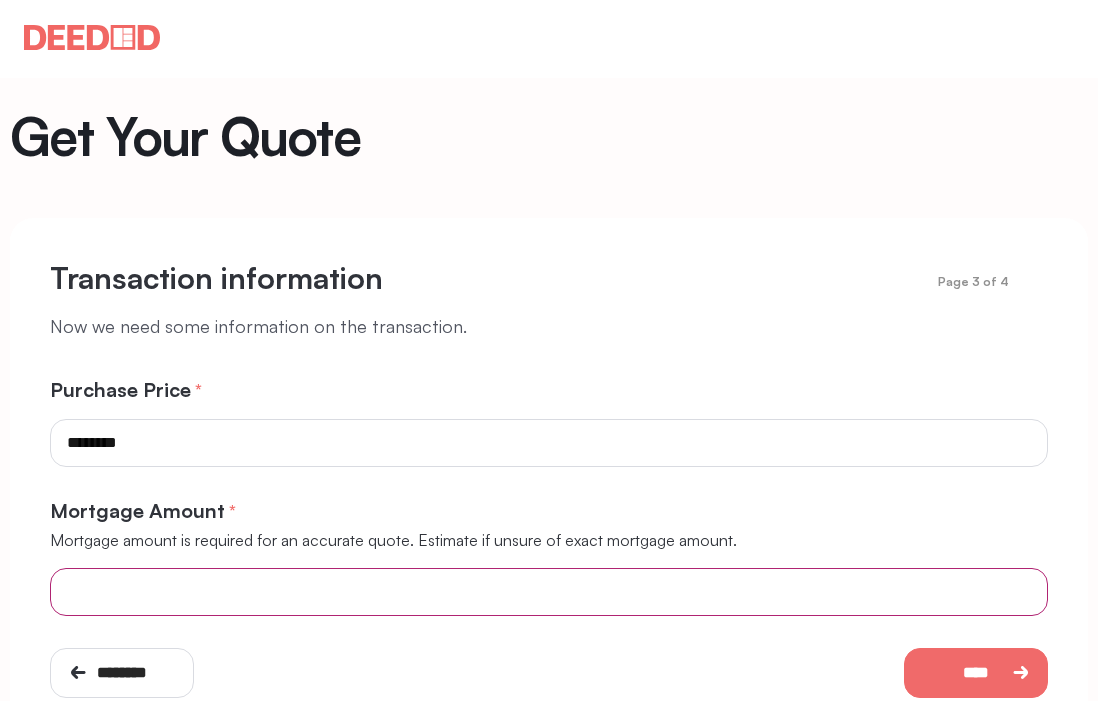 click at bounding box center (549, 592) 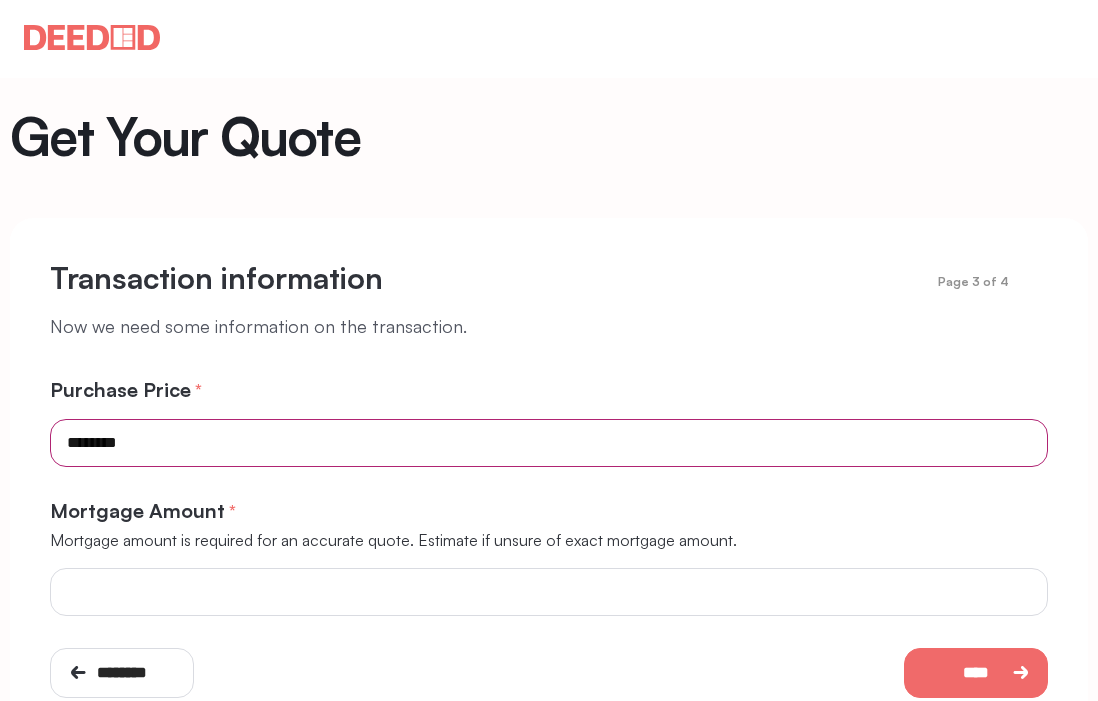drag, startPoint x: 184, startPoint y: 461, endPoint x: 44, endPoint y: 443, distance: 141.1524 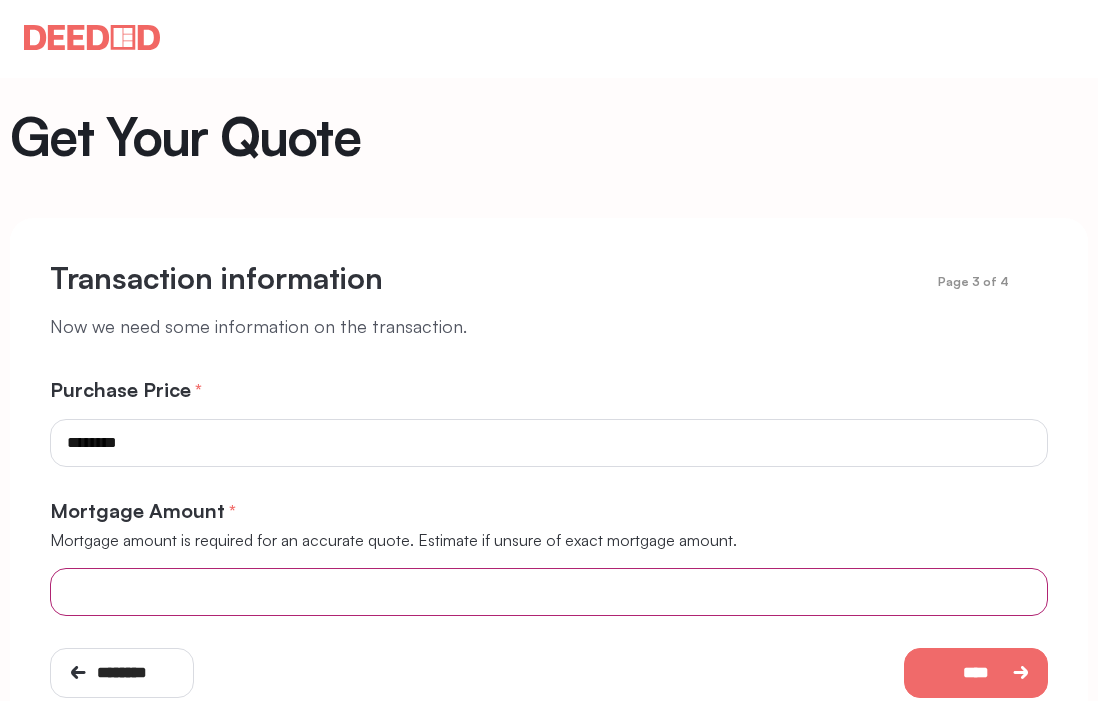 click at bounding box center [549, 592] 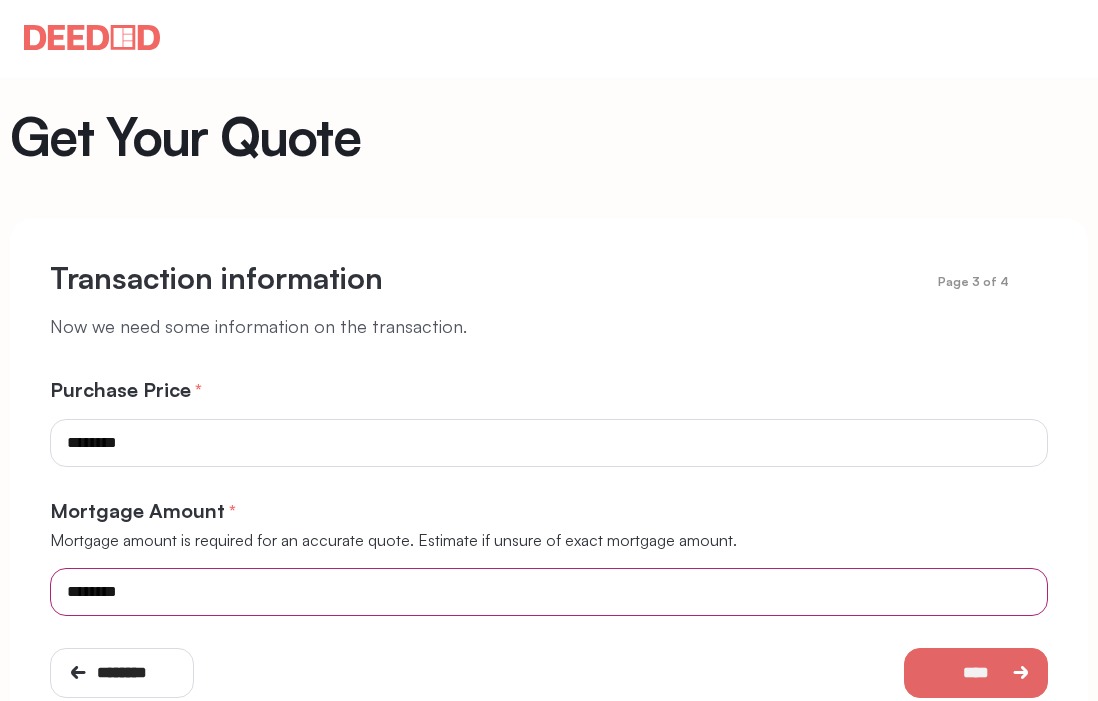 type on "********" 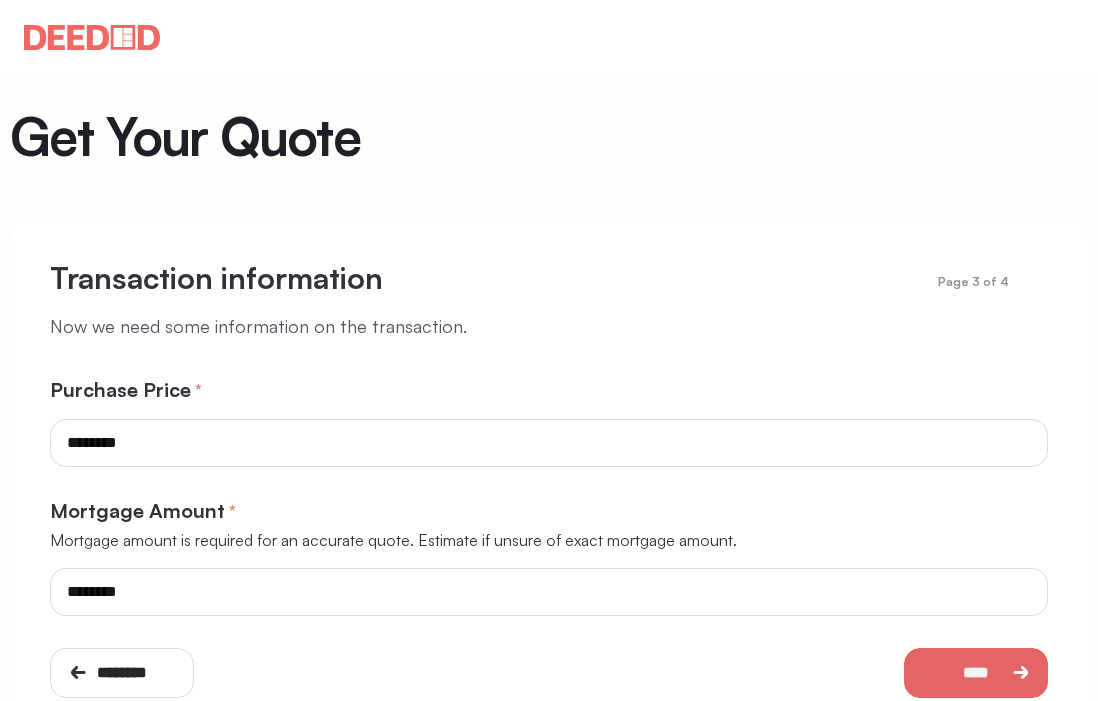 click on "****" at bounding box center (976, 673) 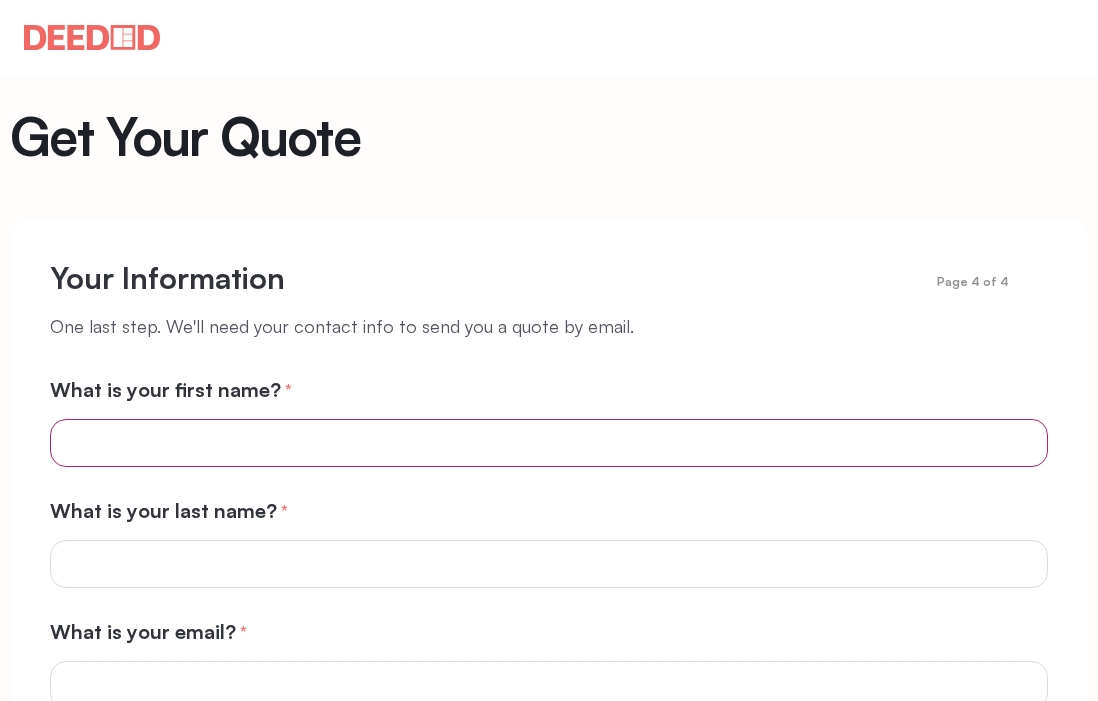 click at bounding box center [549, 443] 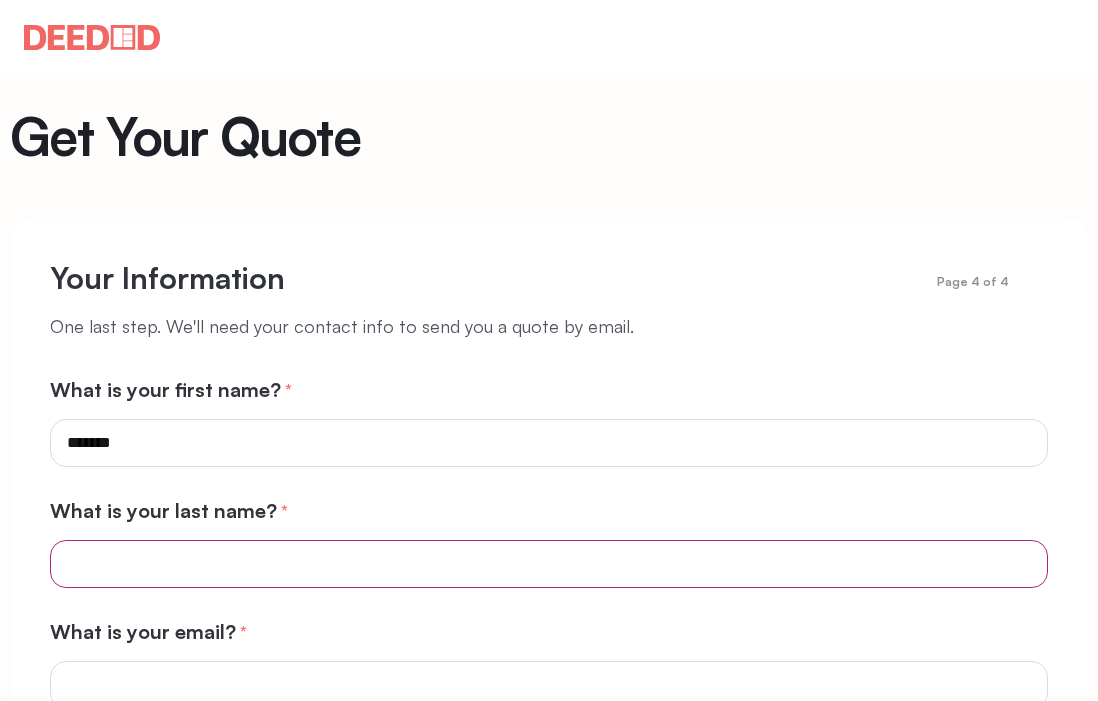 type on "**********" 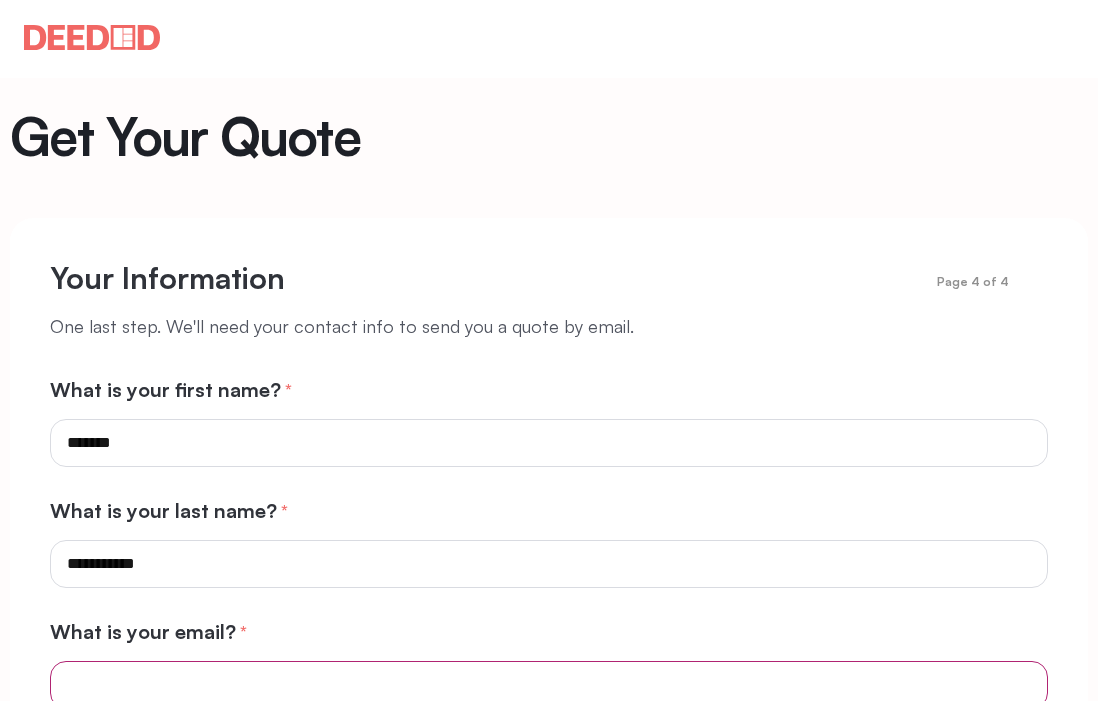 type on "**********" 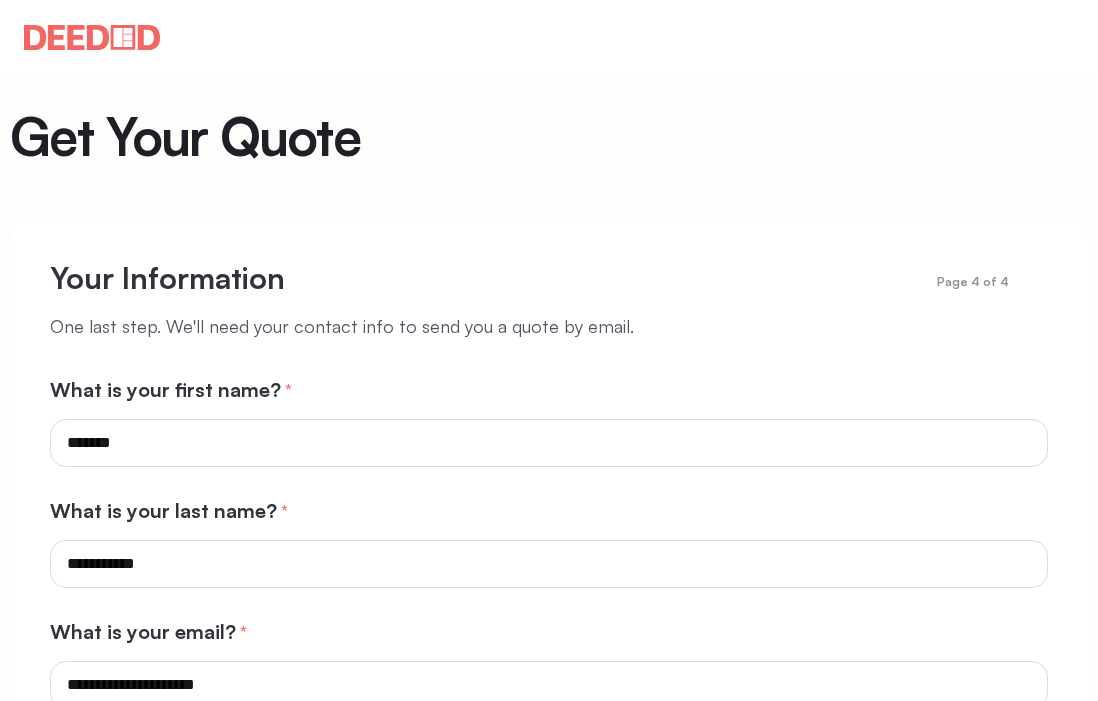 type on "**********" 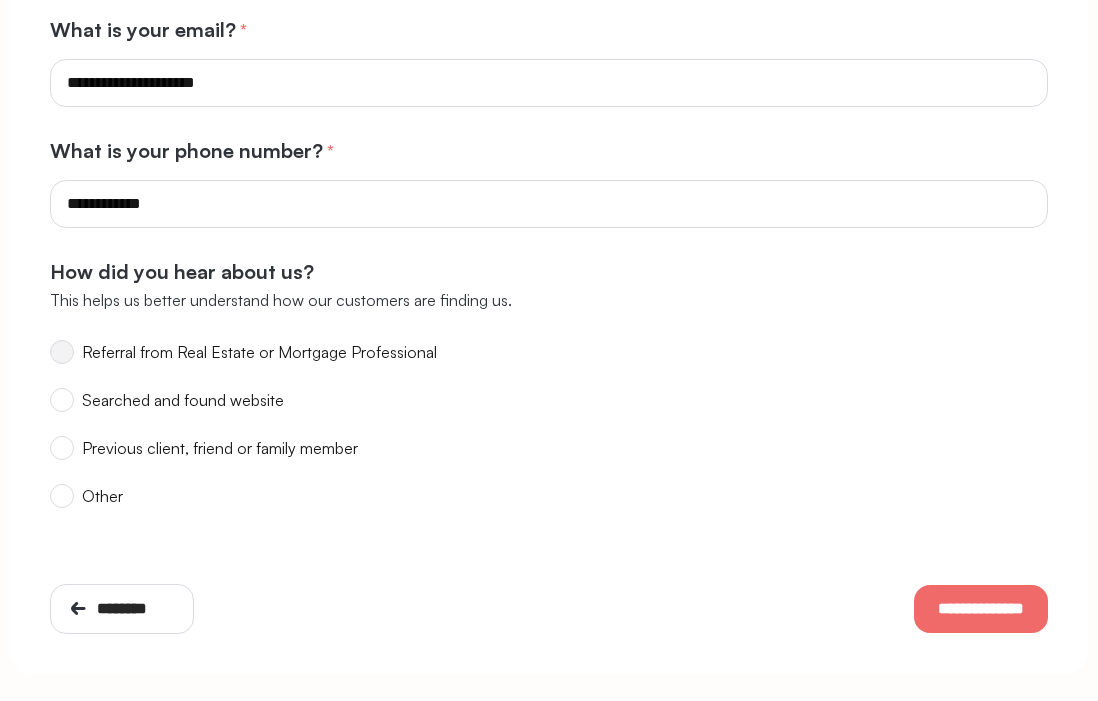 scroll, scrollTop: 609, scrollLeft: 0, axis: vertical 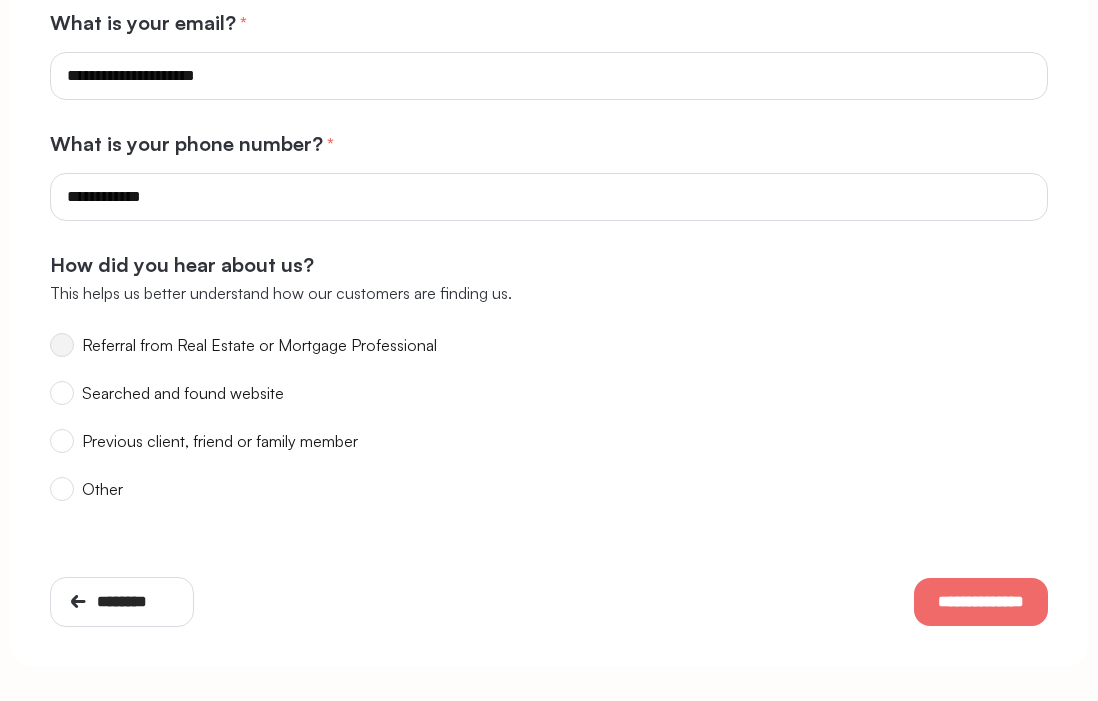click on "Referral from Real Estate or Mortgage Professional" at bounding box center [259, 345] 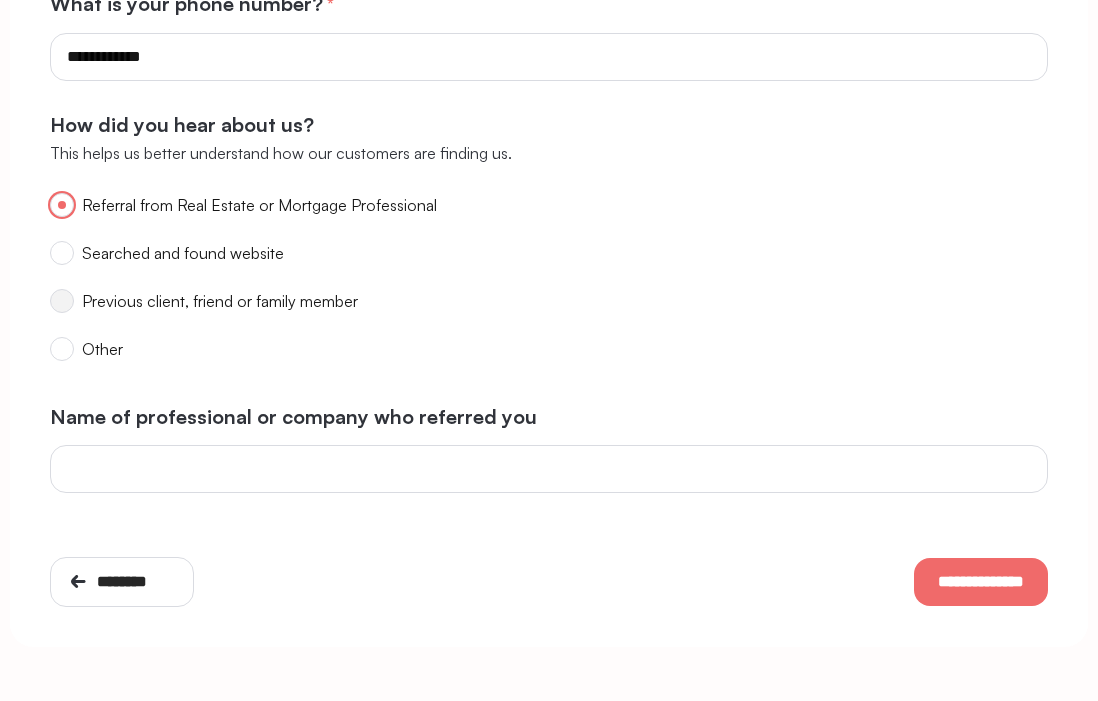 scroll, scrollTop: 790, scrollLeft: 0, axis: vertical 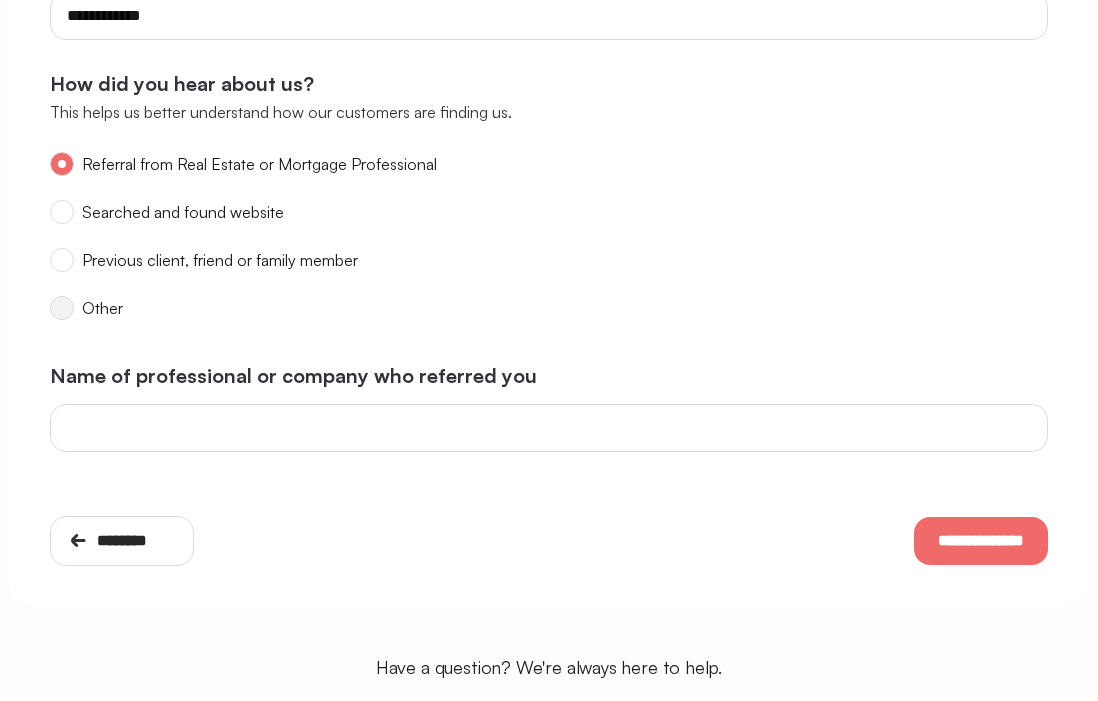 click on "Other" at bounding box center [183, 212] 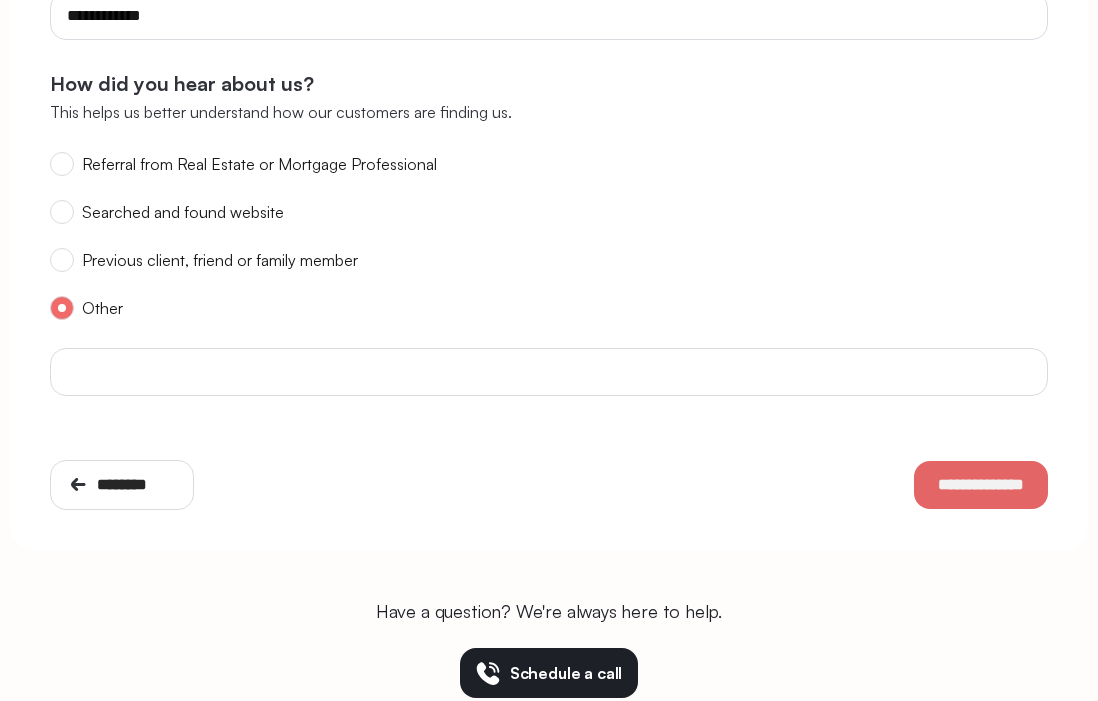 click on "**********" at bounding box center [981, 485] 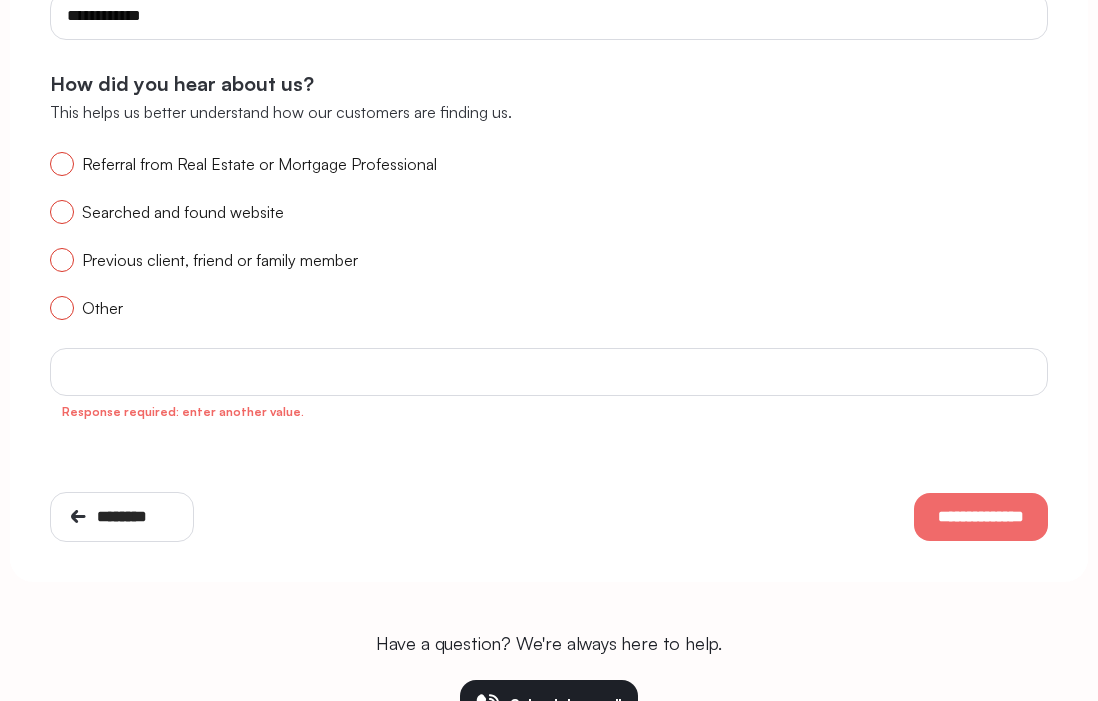 click on "Previous client, friend or family member" at bounding box center [259, 164] 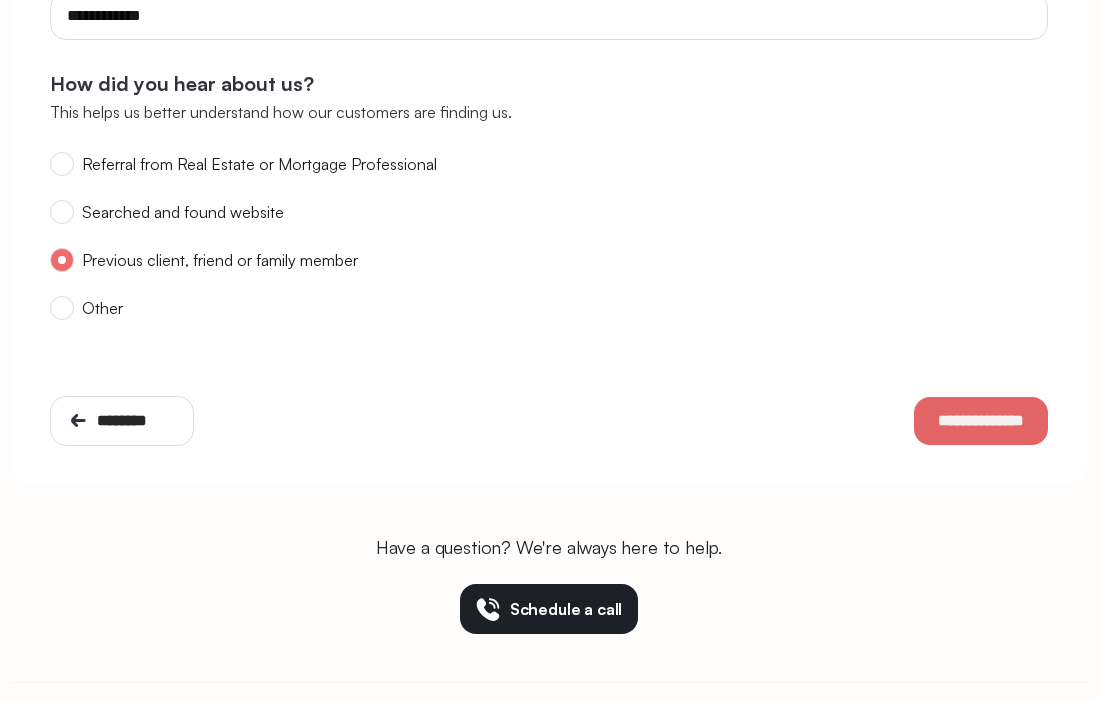 click on "**********" at bounding box center [981, 421] 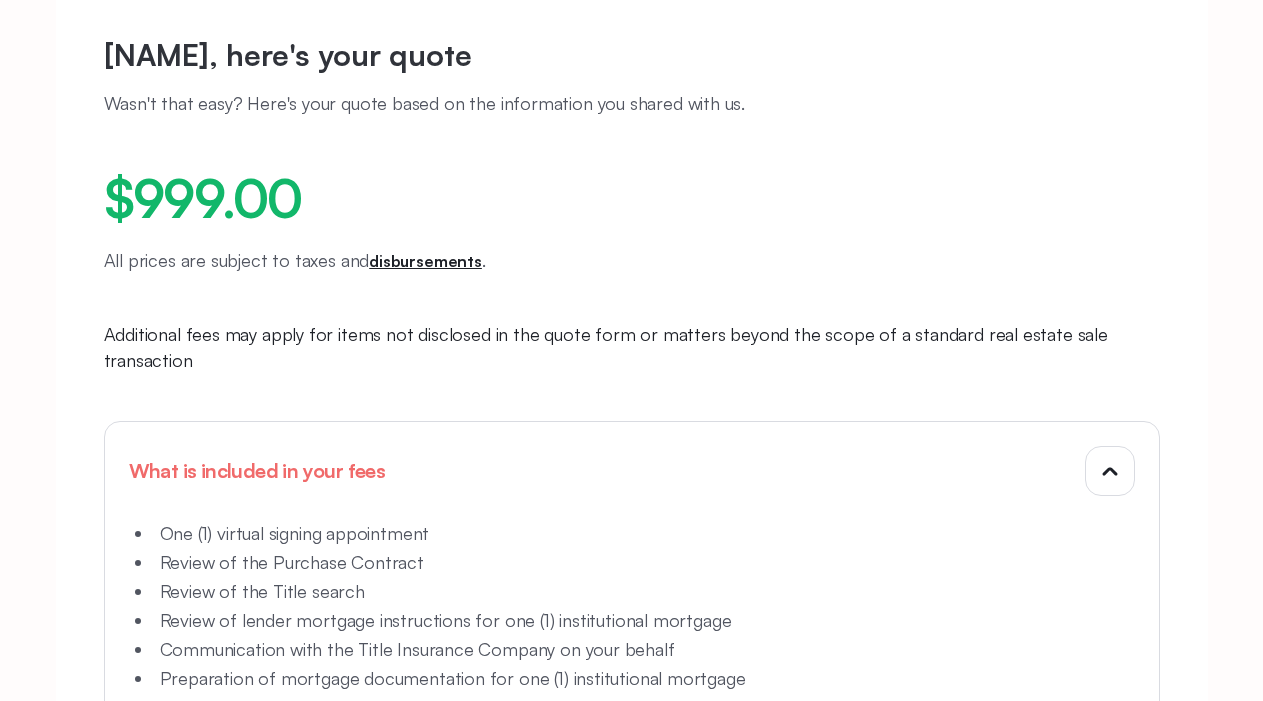 scroll, scrollTop: 334, scrollLeft: 0, axis: vertical 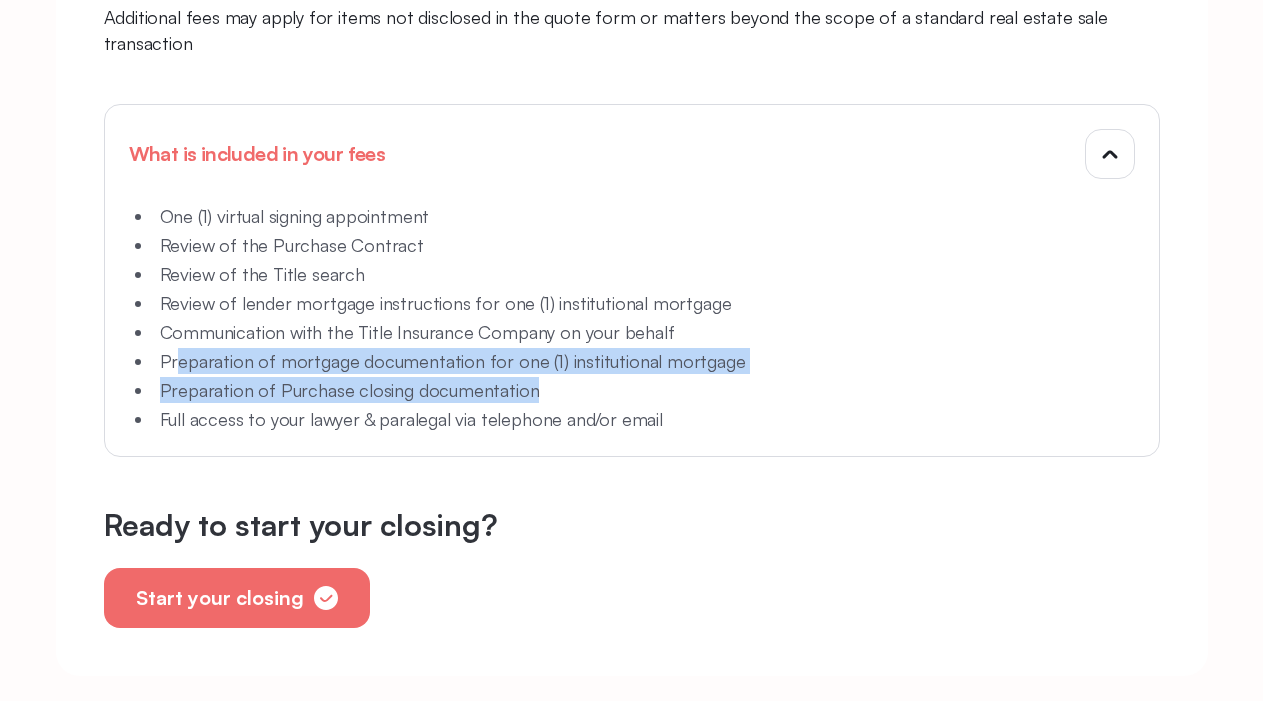 drag, startPoint x: 176, startPoint y: 346, endPoint x: 697, endPoint y: 358, distance: 521.1382 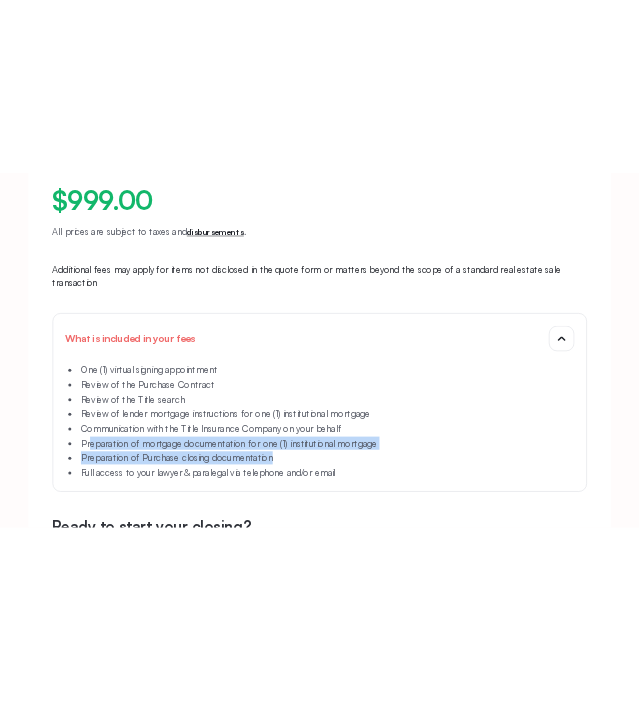 scroll, scrollTop: 445, scrollLeft: 0, axis: vertical 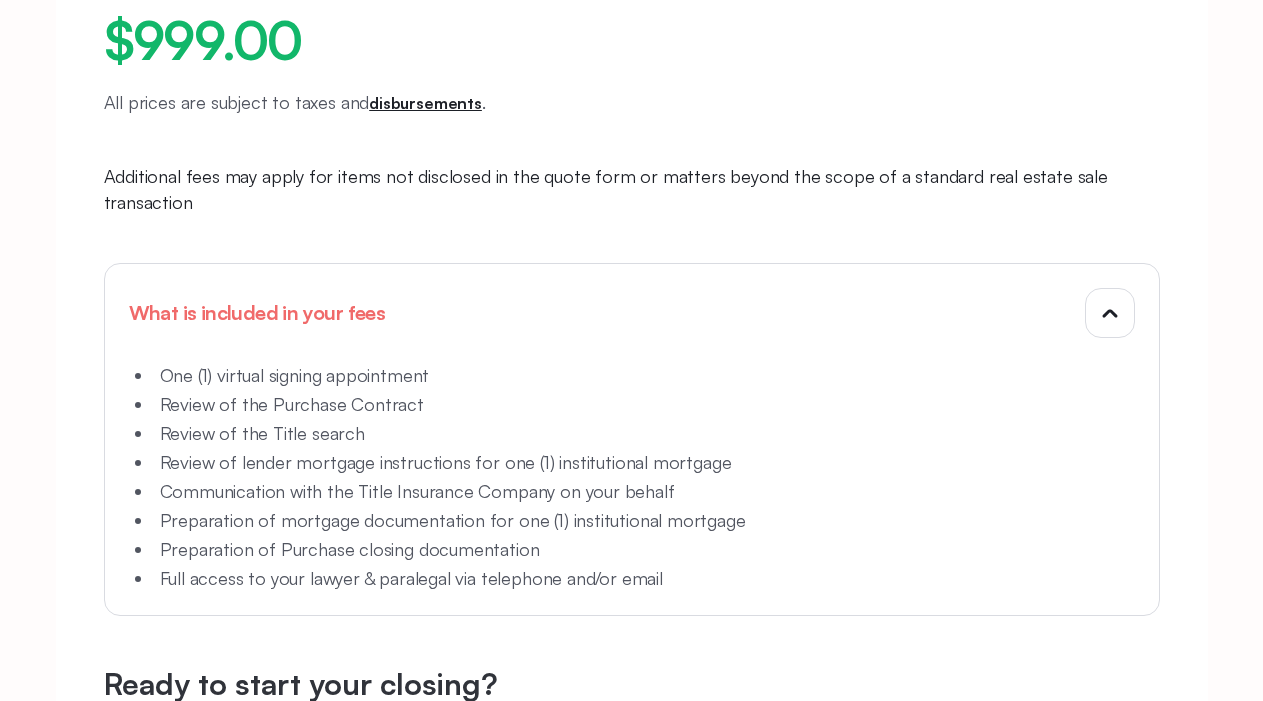 click on "Your Quote [NAME] , here's your quote Wasn't that easy? Here's your quote based on the information you shared with us. $999.00 All prices are subject to taxes and  disbursements . Additional fees may apply for items not disclosed in the quote form or matters beyond the scope of a standard real estate sale transaction What is included in your fees One (1) virtual signing appointment Review of the Purchase Contract Review of the Title search Review of lender mortgage instructions for one (1) institutional mortgage Communication with the Title Insurance Company on your behalf Preparation of mortgage documentation for one (1) institutional mortgage Preparation of Purchase closing documentation Full access to your lawyer & paralegal via telephone and/or email Ready to start your closing? Start your closing Have a question?  We're always here to help. Schedule a call 500+ 5-Star Reviews Can't be Wrong [NAME] [NAME] [NAME] See more reviews Why Choose Deeded Convenient Closings Expert Support" at bounding box center [631, 1108] 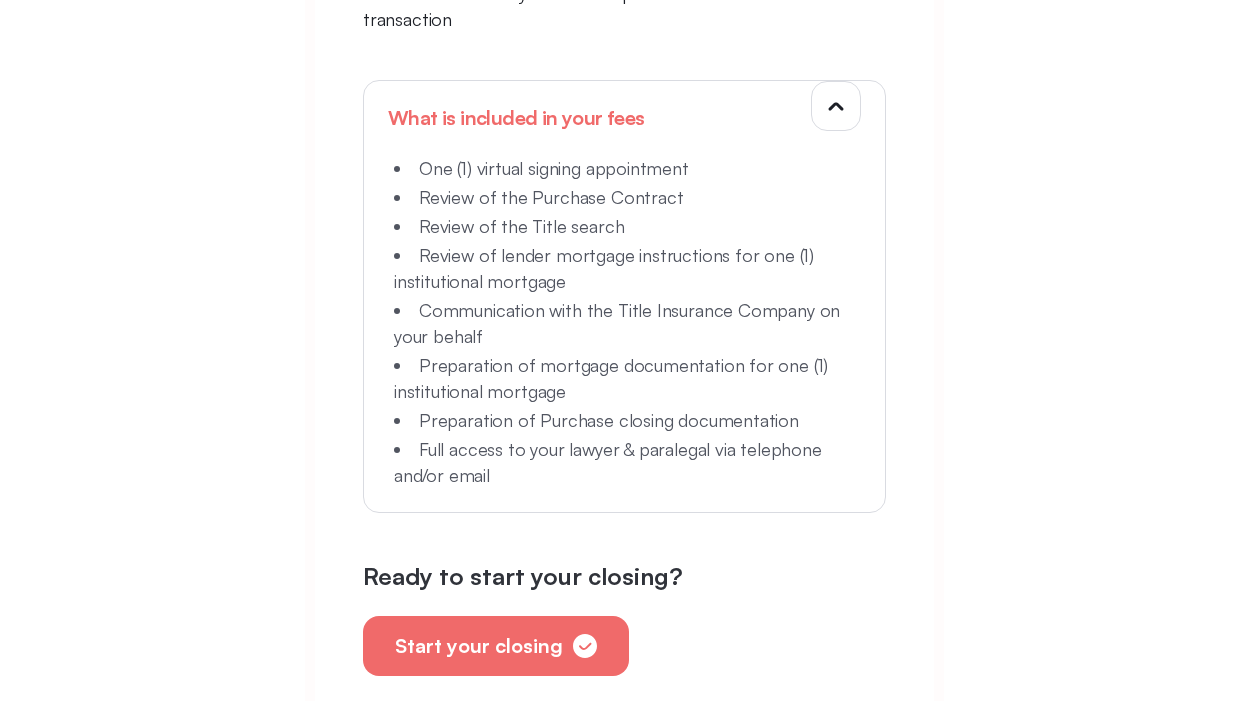scroll, scrollTop: 657, scrollLeft: 0, axis: vertical 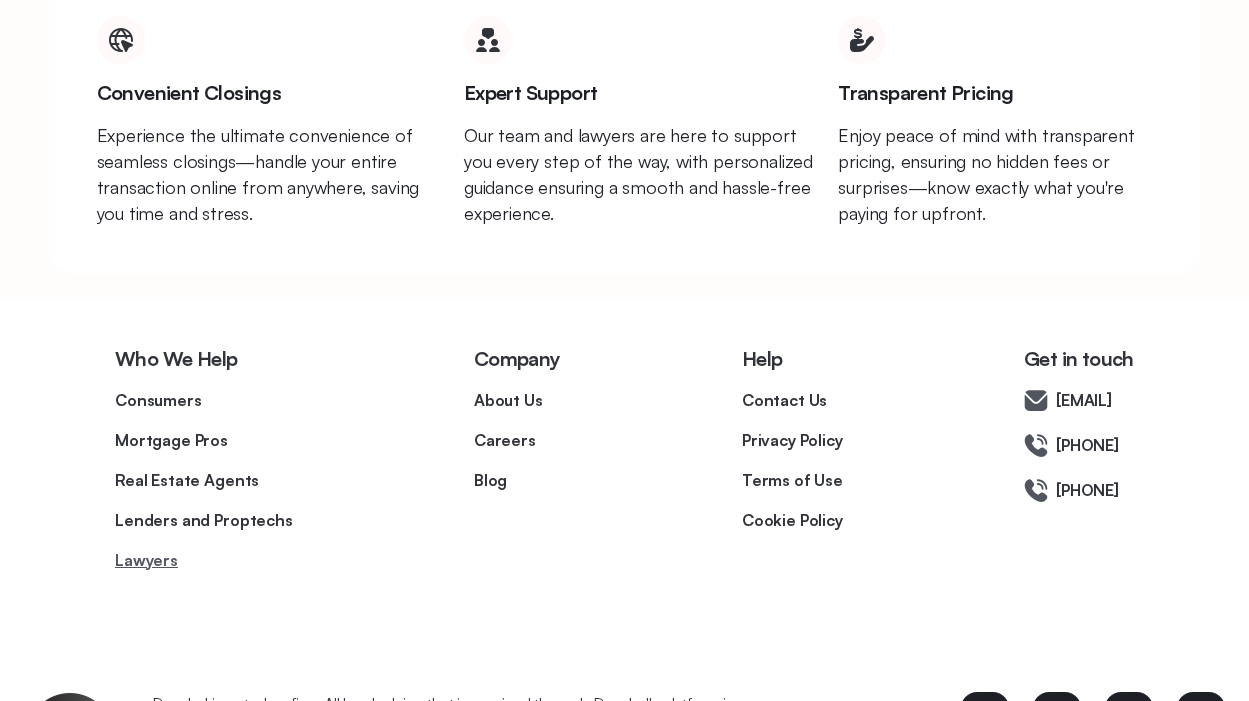 click on "Lawyers" at bounding box center (146, 560) 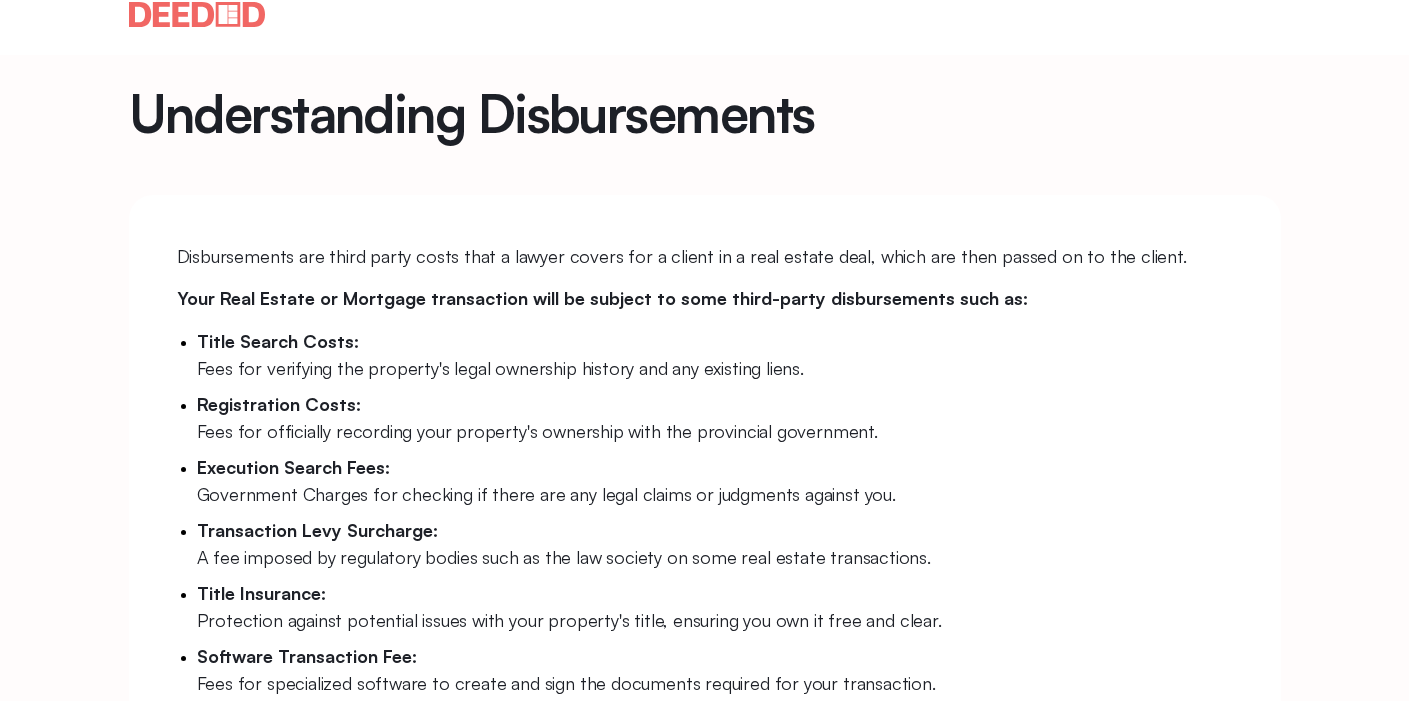 scroll, scrollTop: 0, scrollLeft: 0, axis: both 